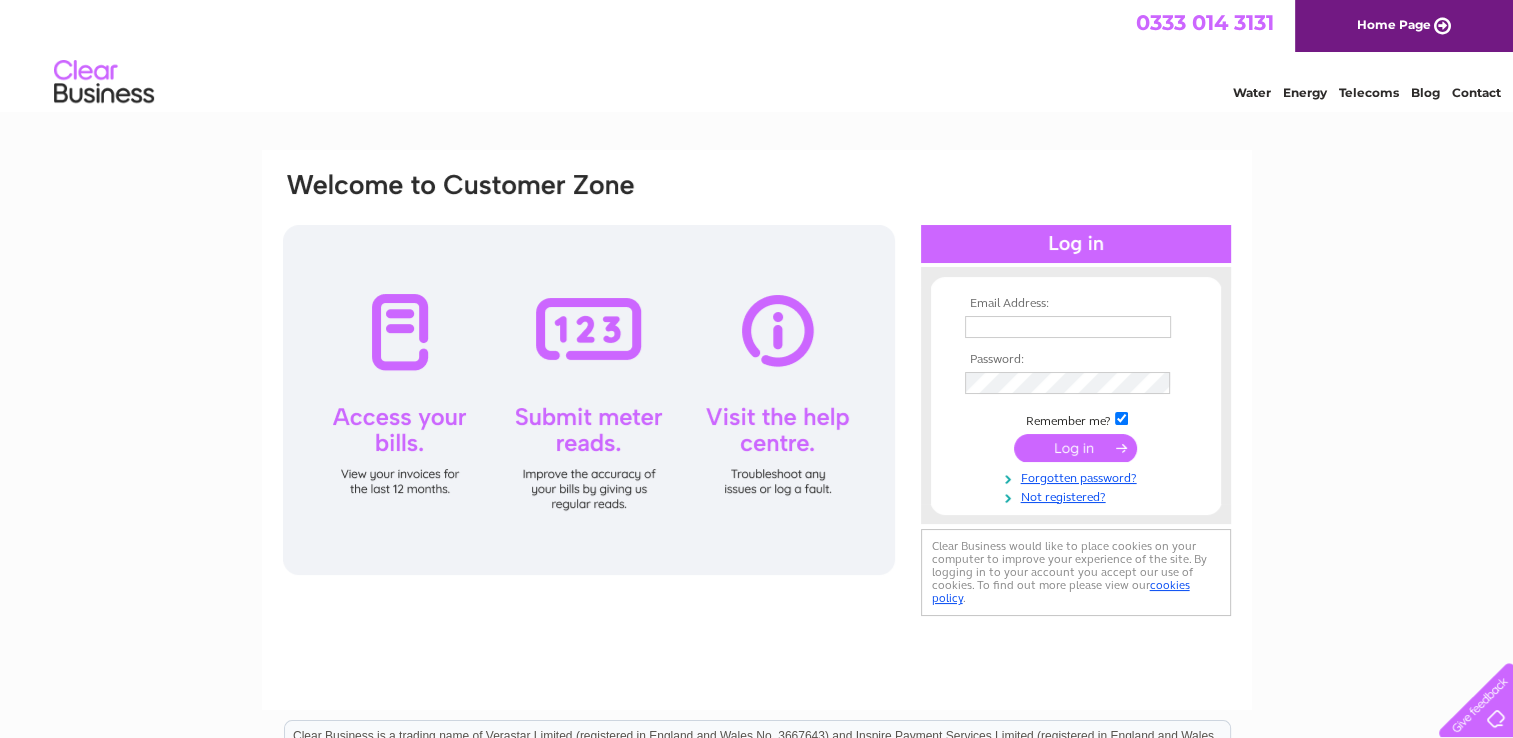 scroll, scrollTop: 0, scrollLeft: 0, axis: both 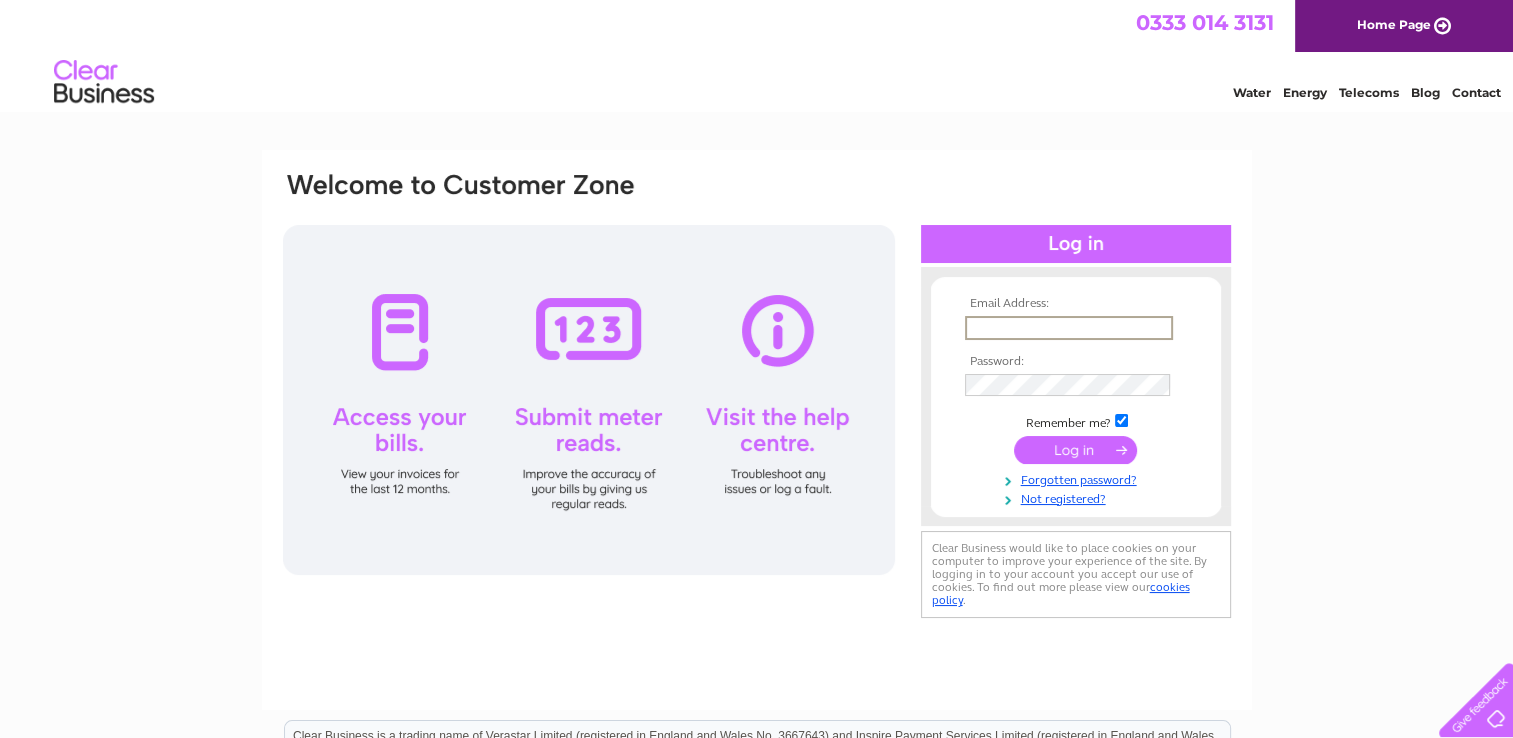 click at bounding box center [1069, 328] 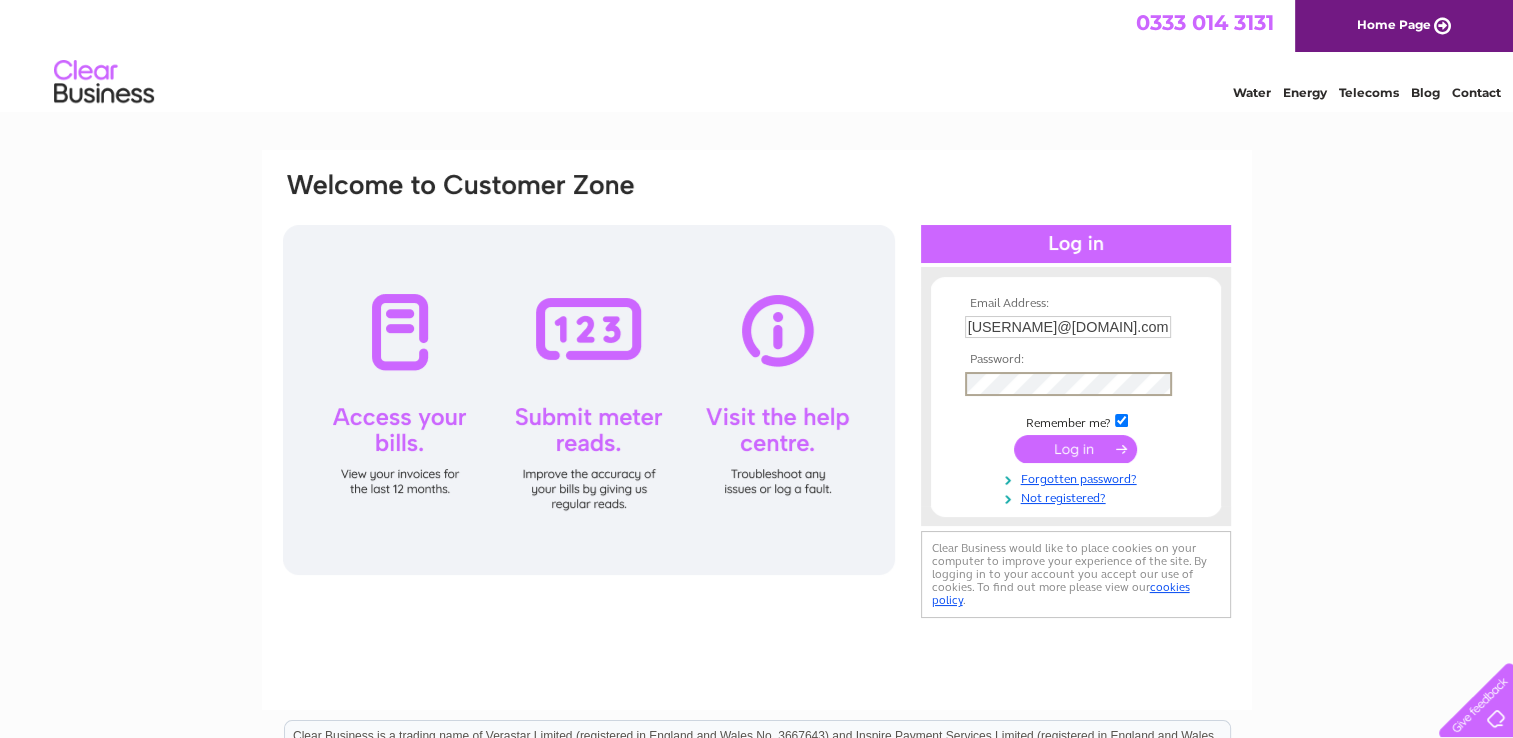 click at bounding box center [1075, 449] 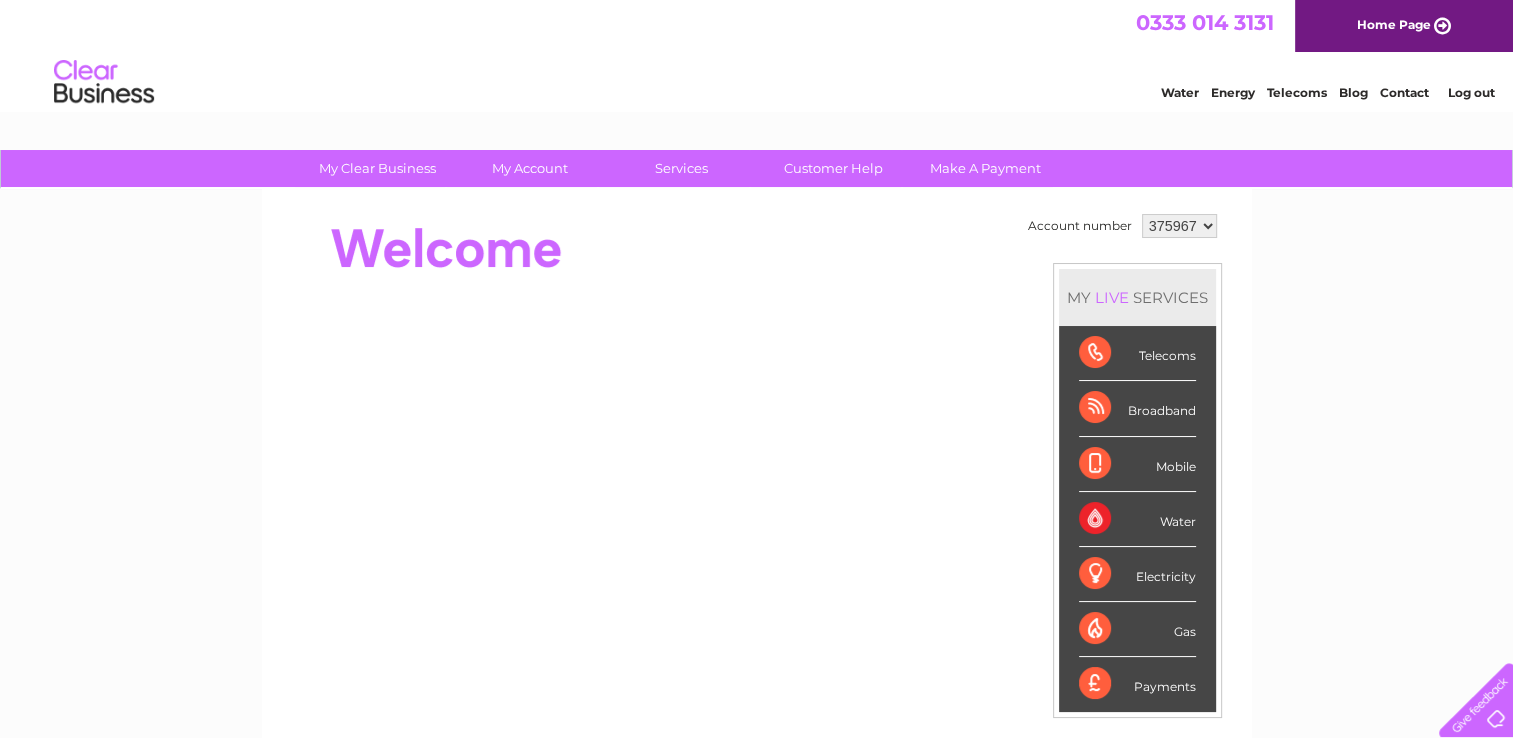 scroll, scrollTop: 100, scrollLeft: 0, axis: vertical 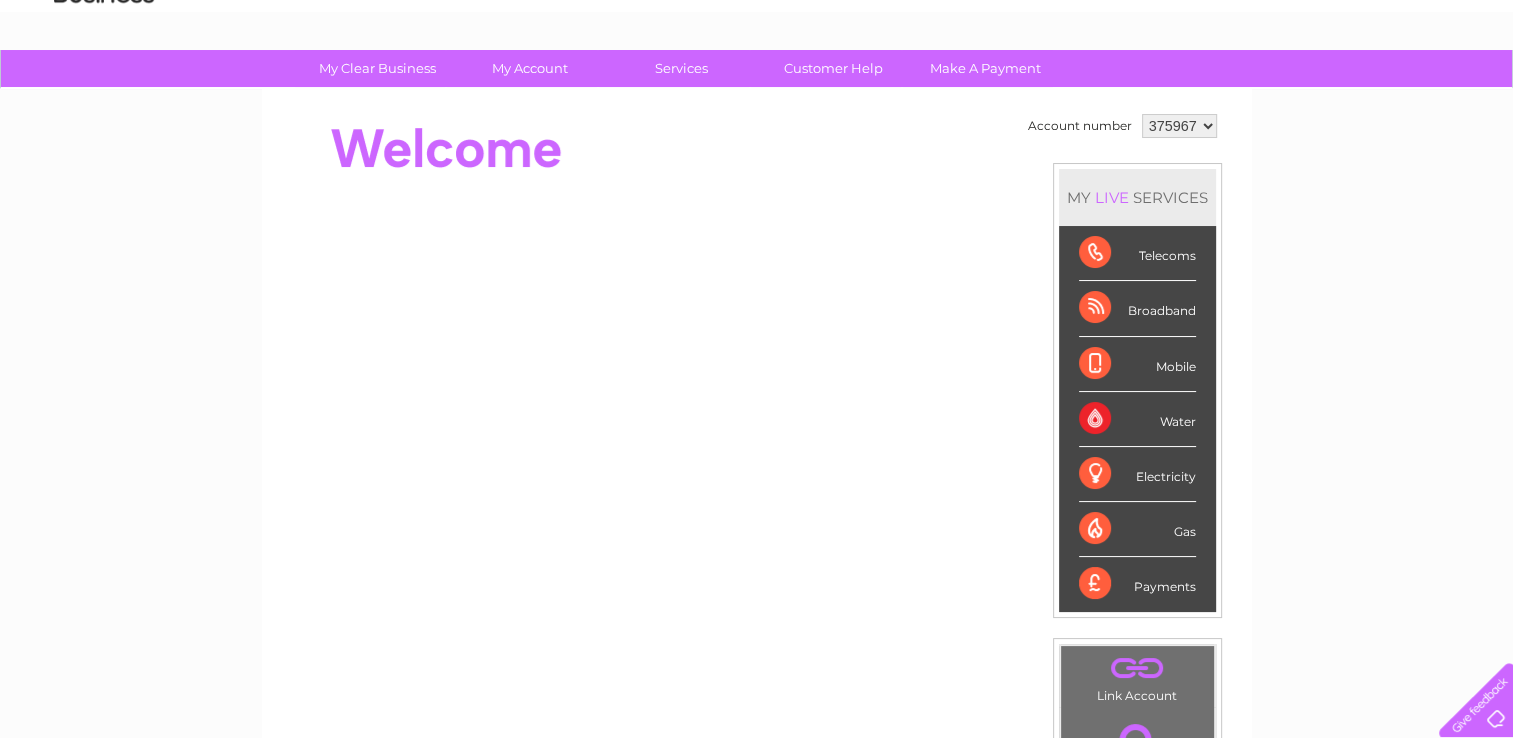 click on "Payments" at bounding box center [1137, 584] 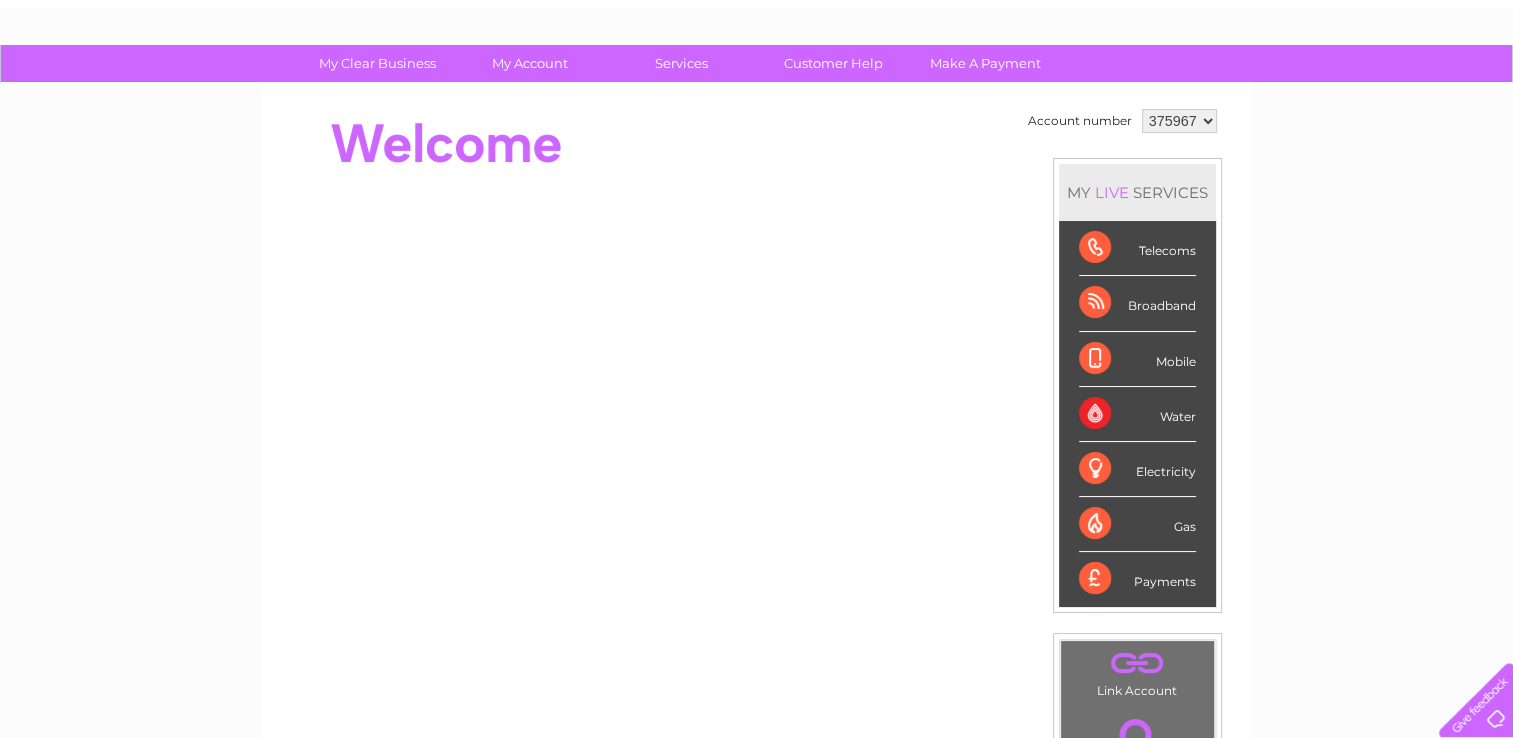 scroll, scrollTop: 100, scrollLeft: 0, axis: vertical 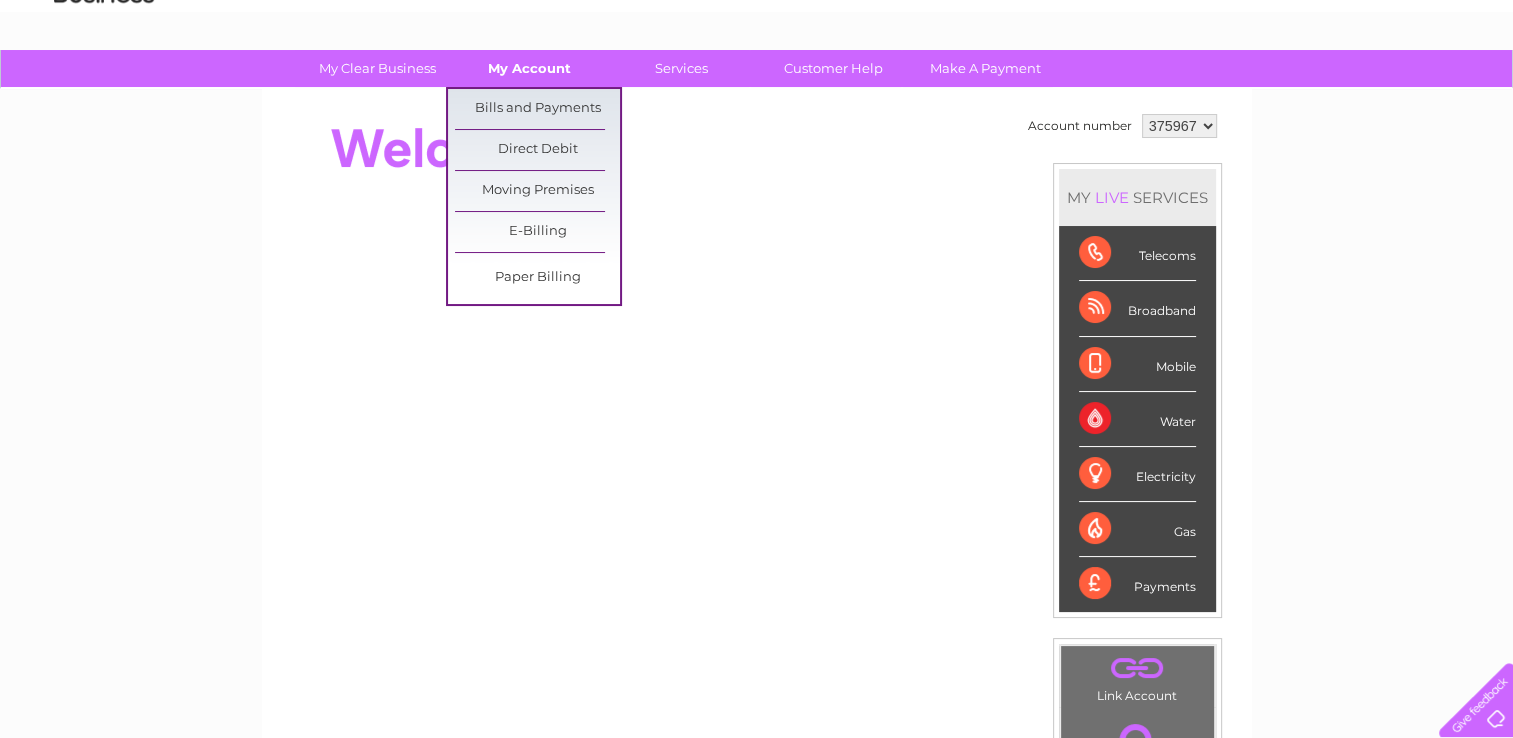 click on "My Account" at bounding box center (529, 68) 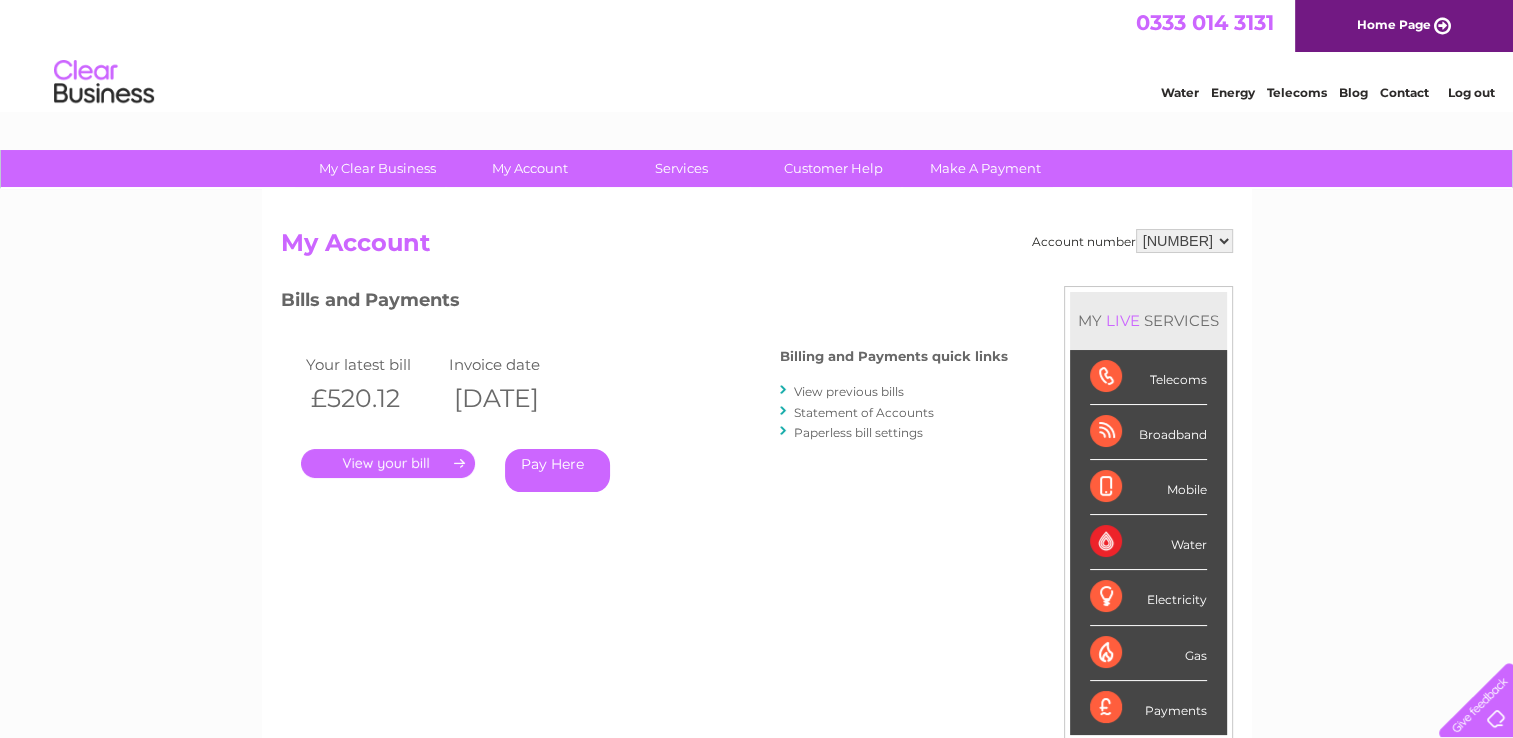 scroll, scrollTop: 0, scrollLeft: 0, axis: both 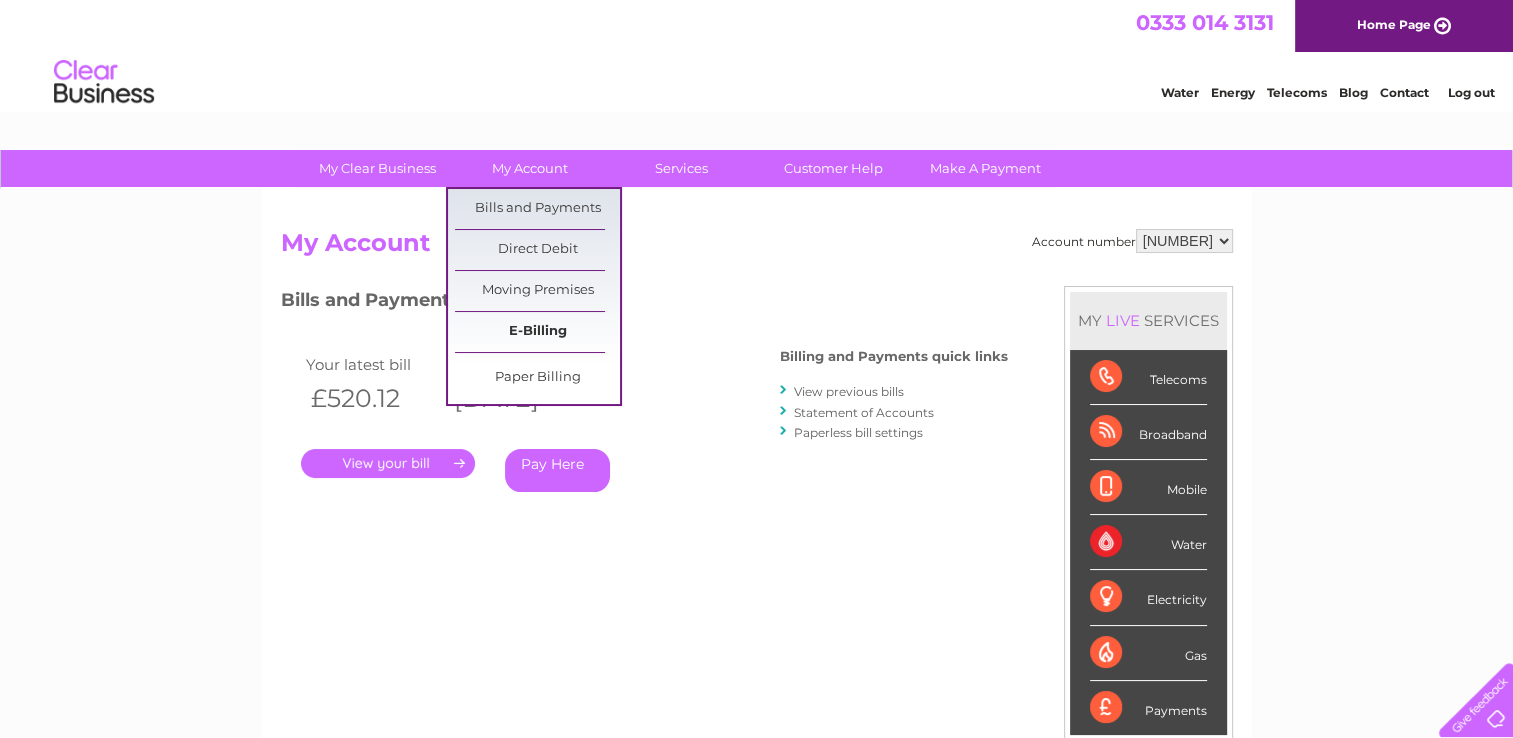 click on "E-Billing" at bounding box center [537, 332] 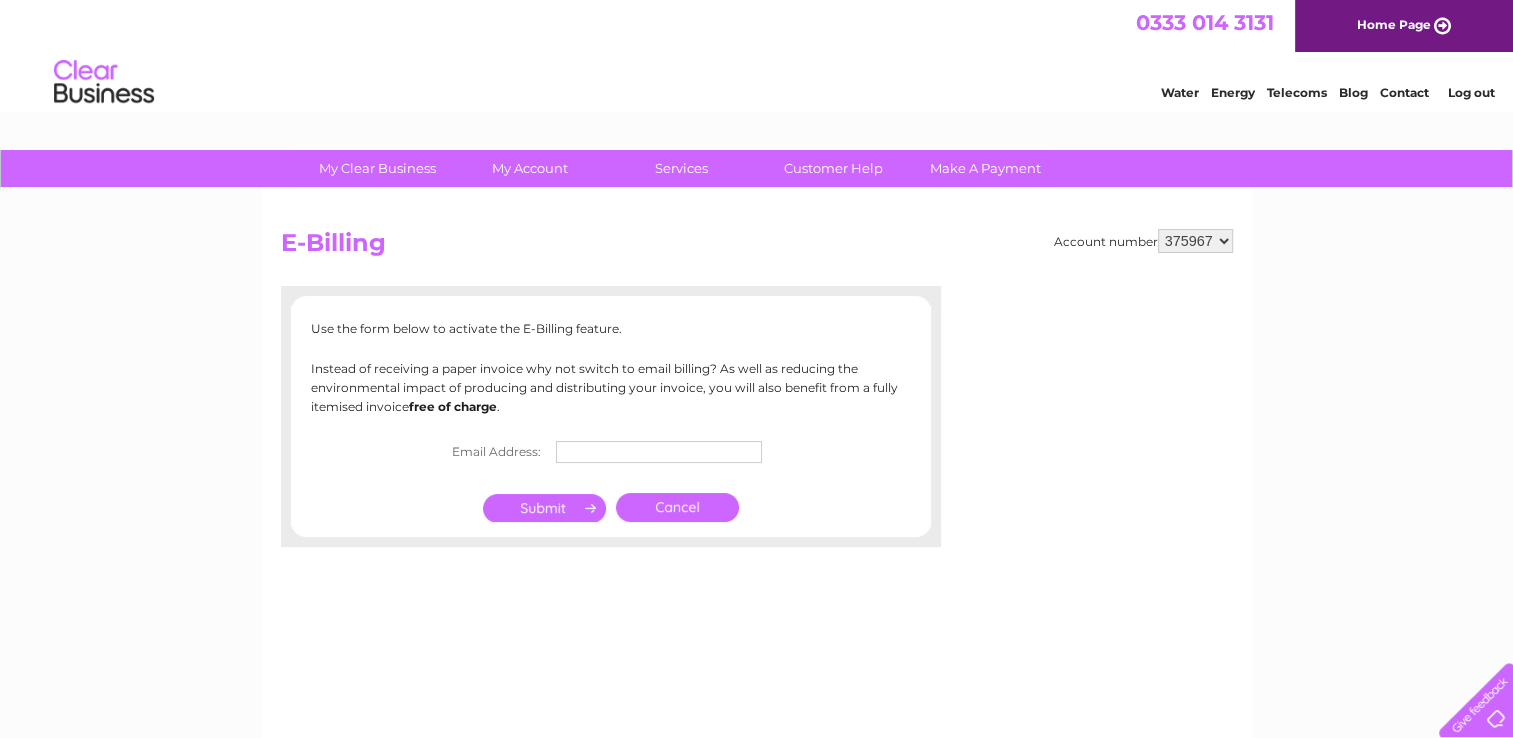 scroll, scrollTop: 0, scrollLeft: 0, axis: both 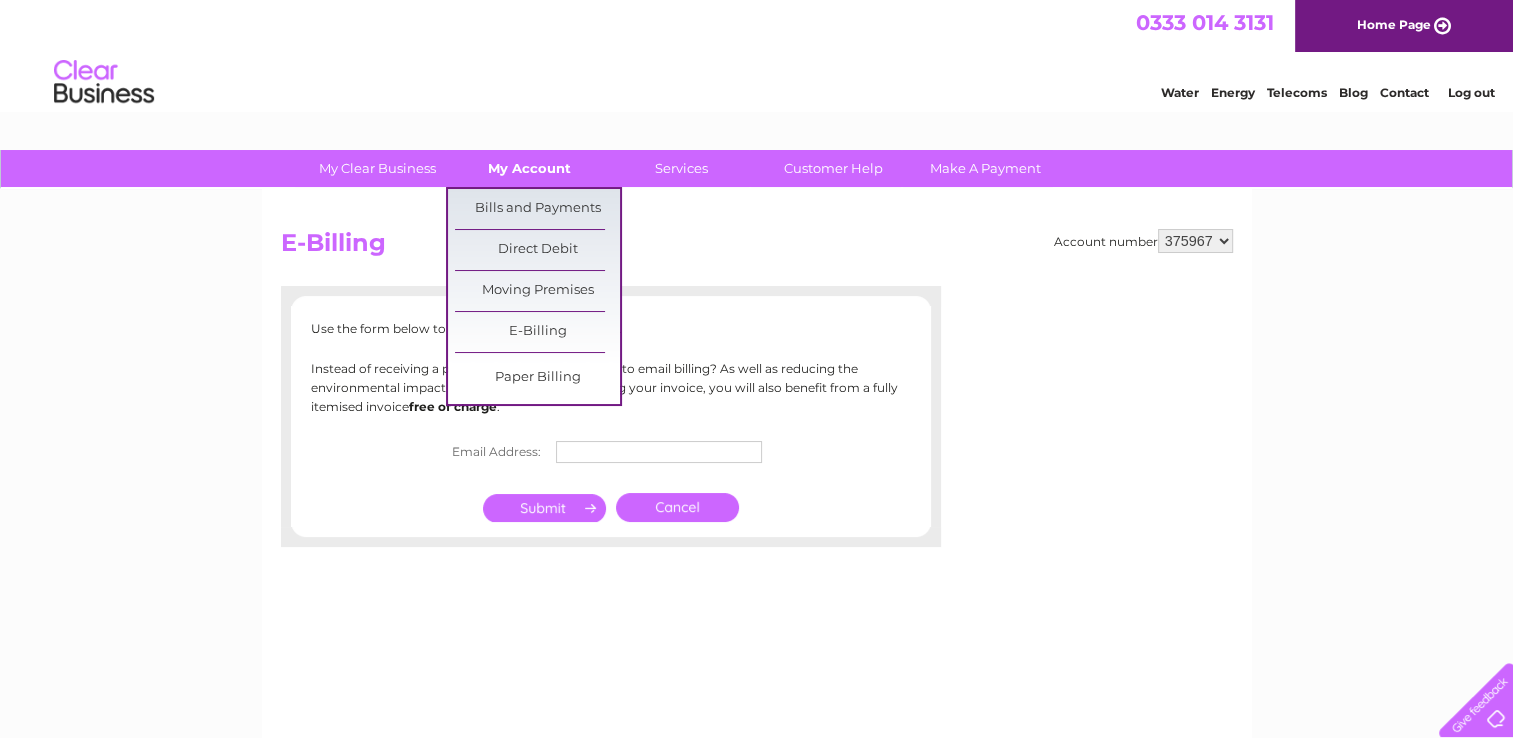 click on "My Account" at bounding box center [529, 168] 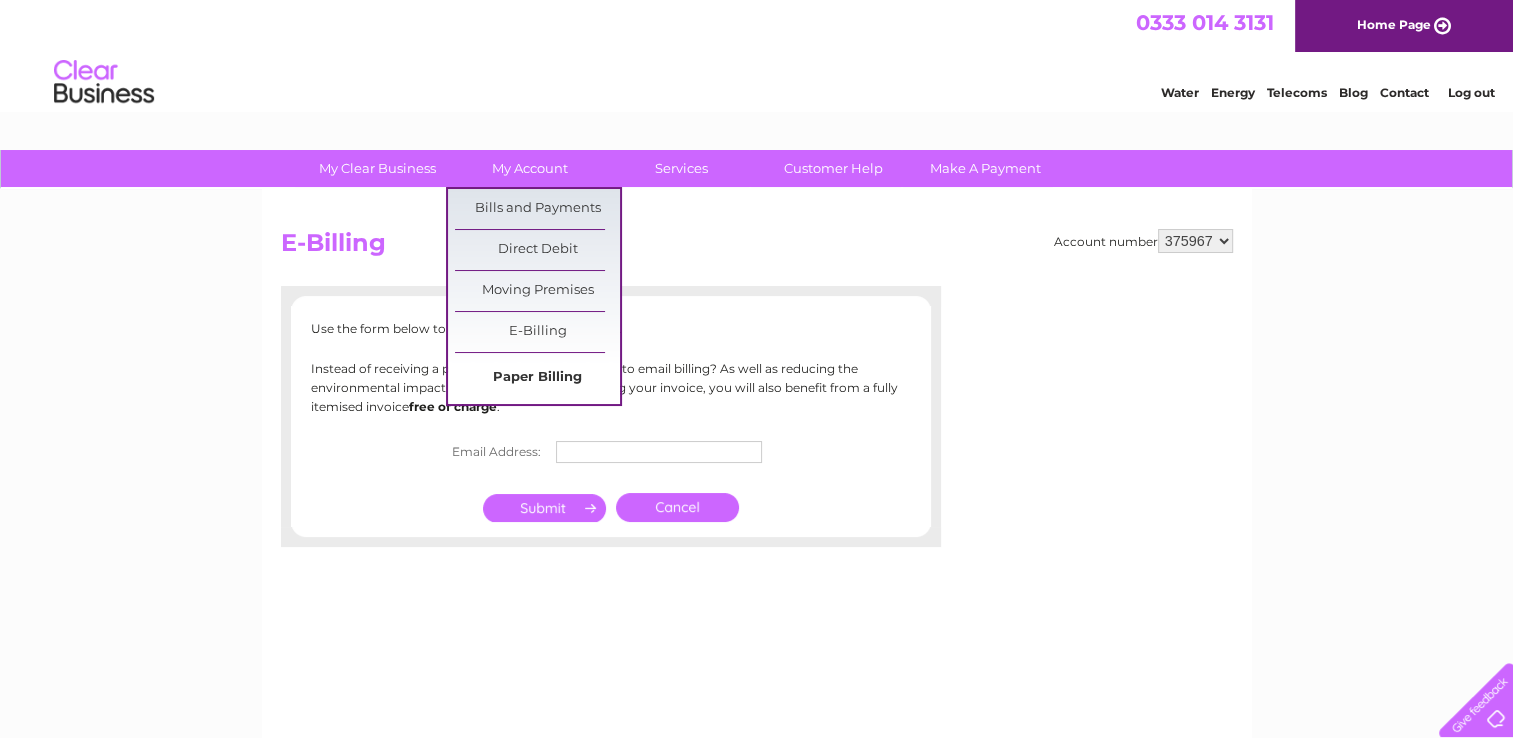 click on "Paper Billing" at bounding box center [537, 378] 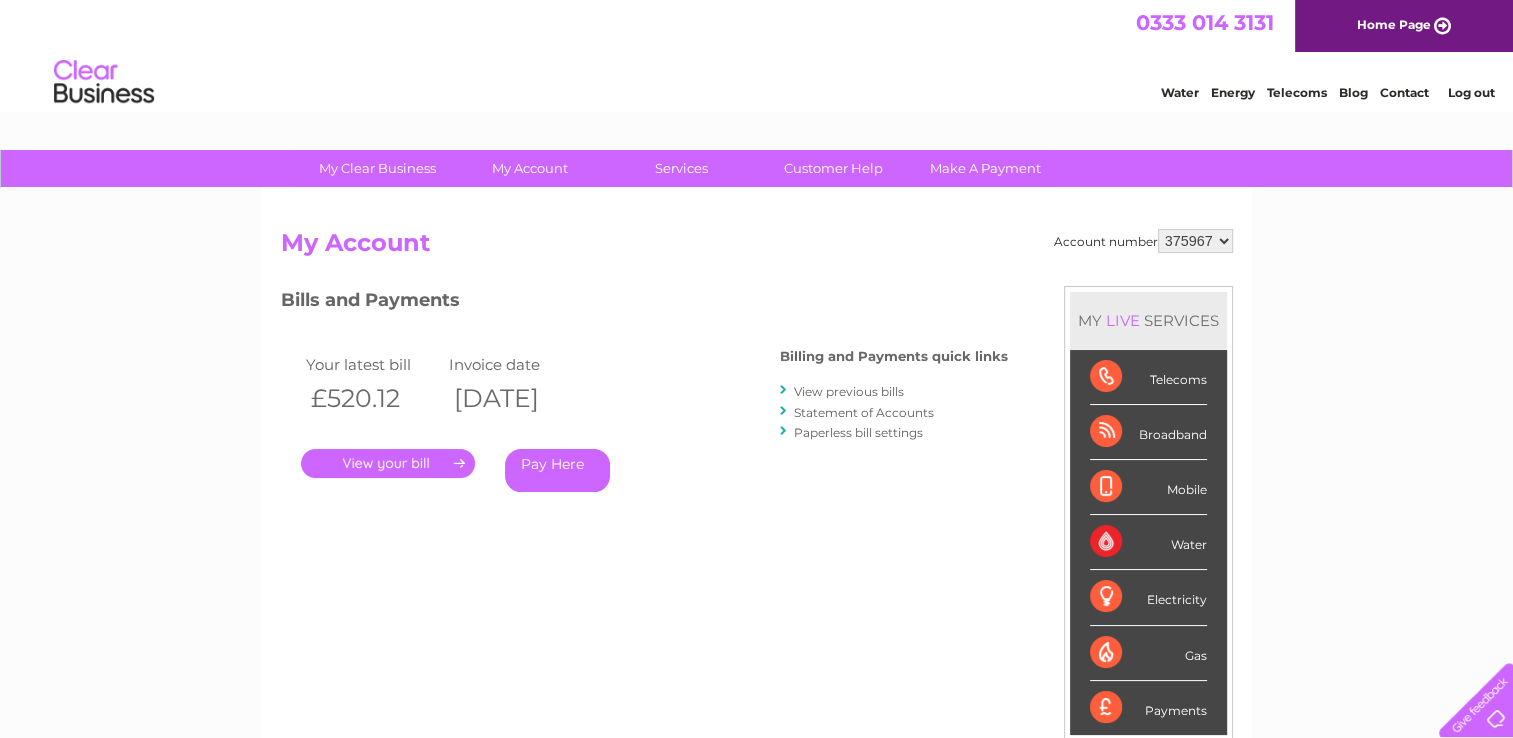 scroll, scrollTop: 0, scrollLeft: 0, axis: both 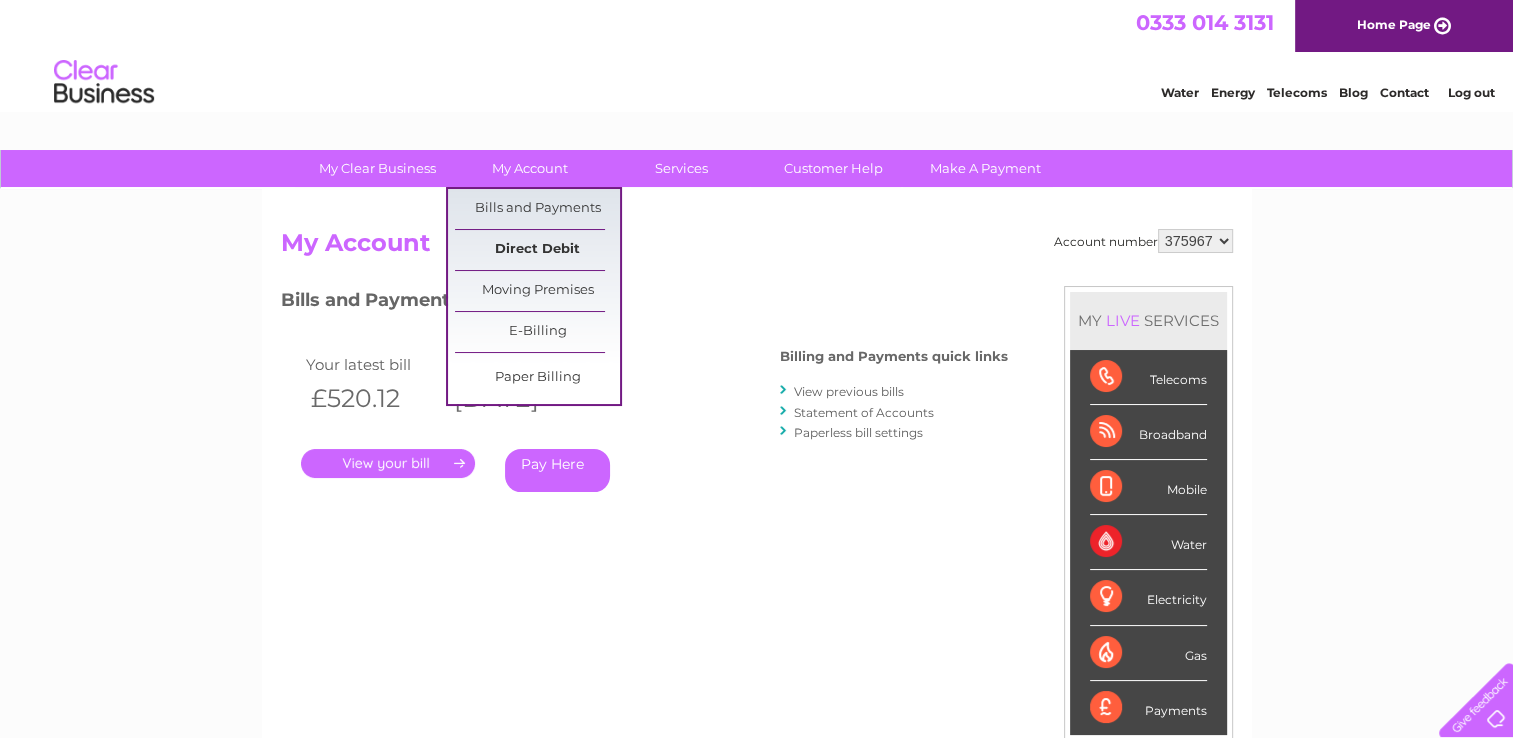 click on "Direct Debit" at bounding box center [537, 250] 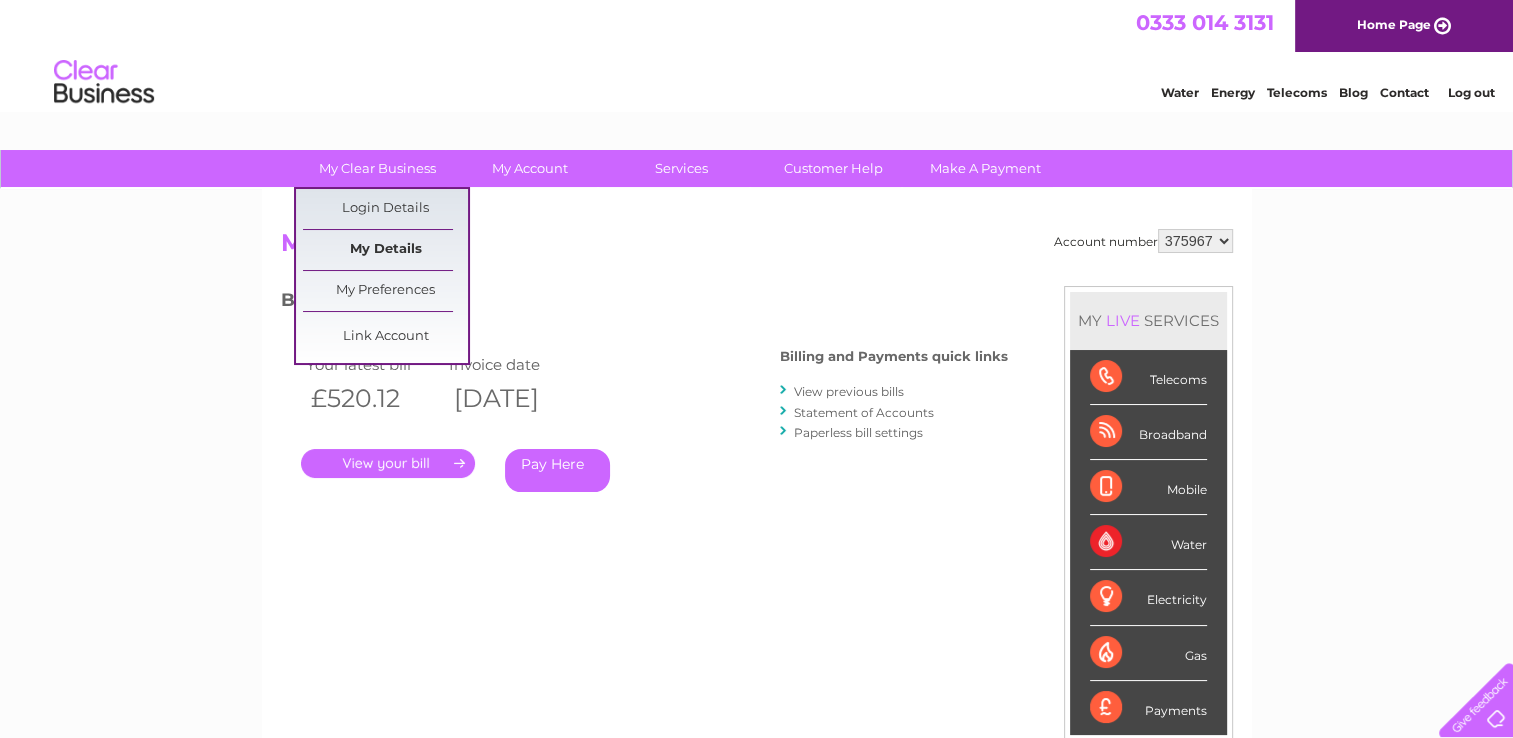 click on "My Details" at bounding box center (385, 250) 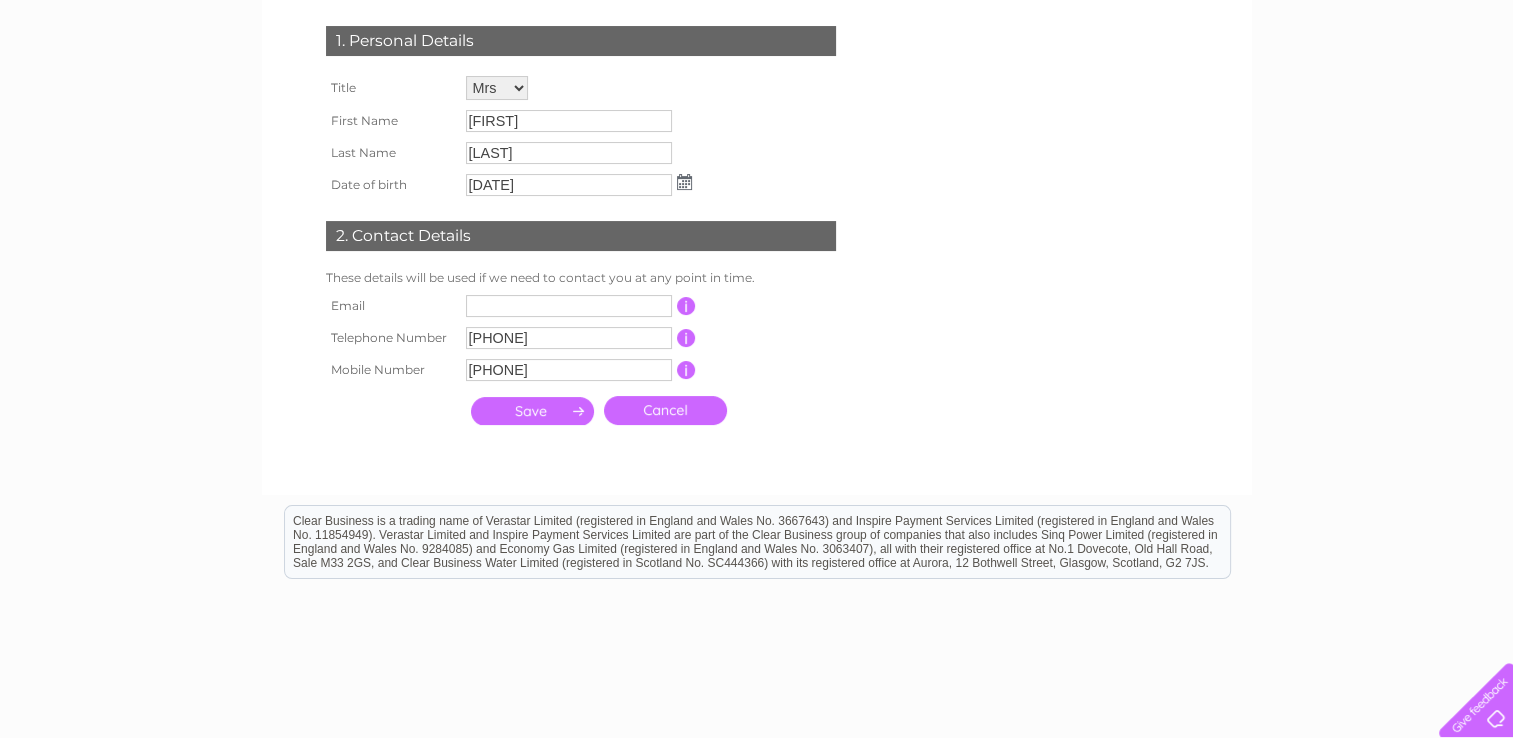 scroll, scrollTop: 0, scrollLeft: 0, axis: both 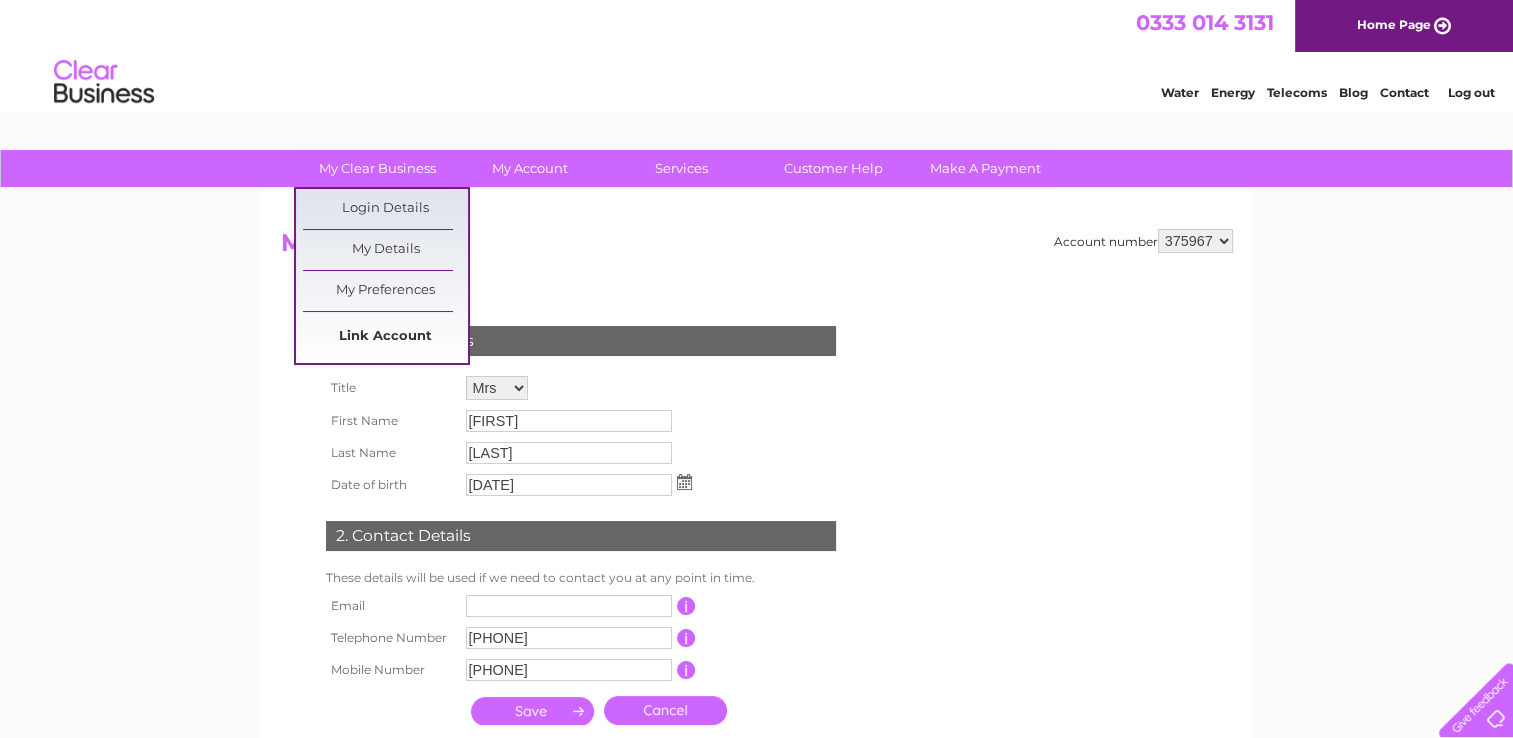 click on "Link Account" at bounding box center [385, 337] 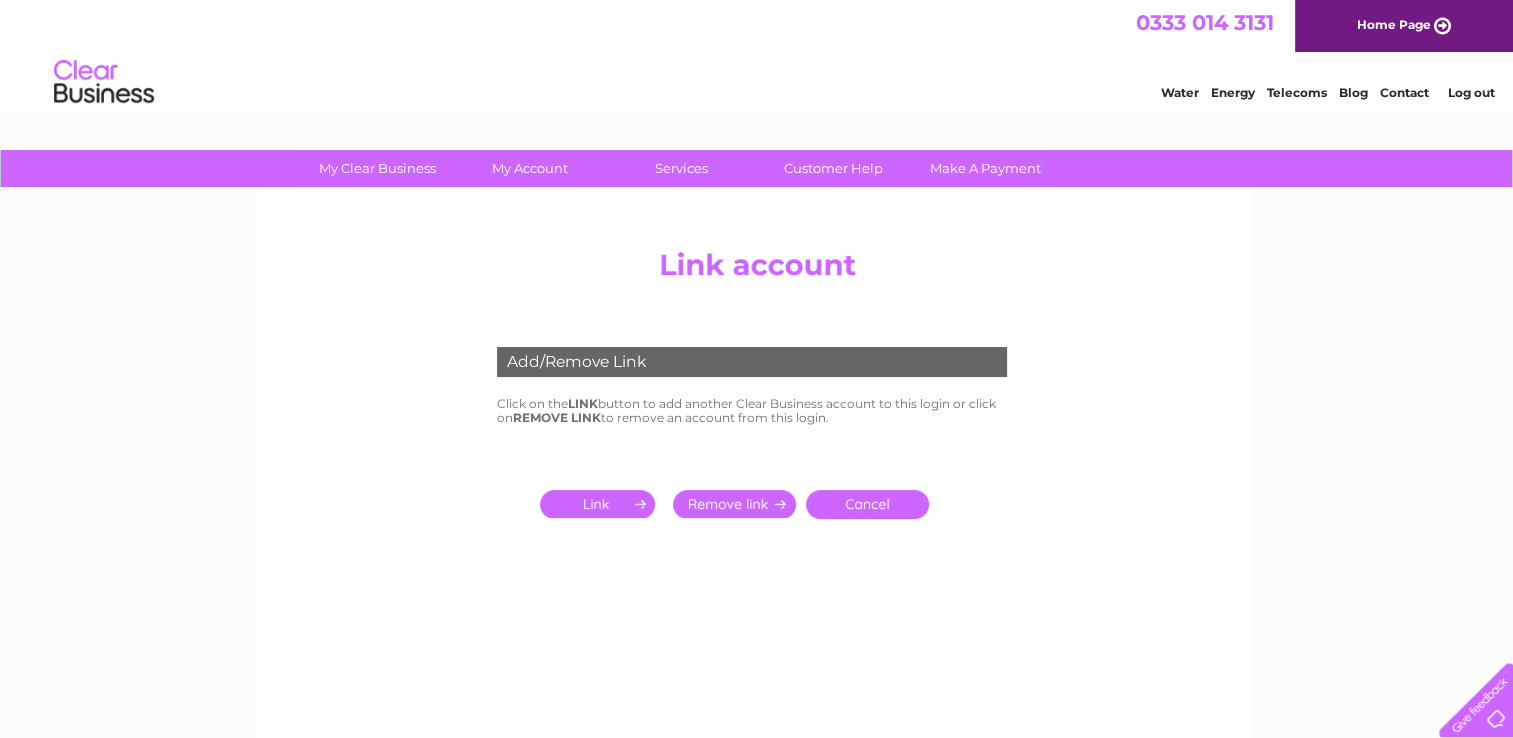 scroll, scrollTop: 0, scrollLeft: 0, axis: both 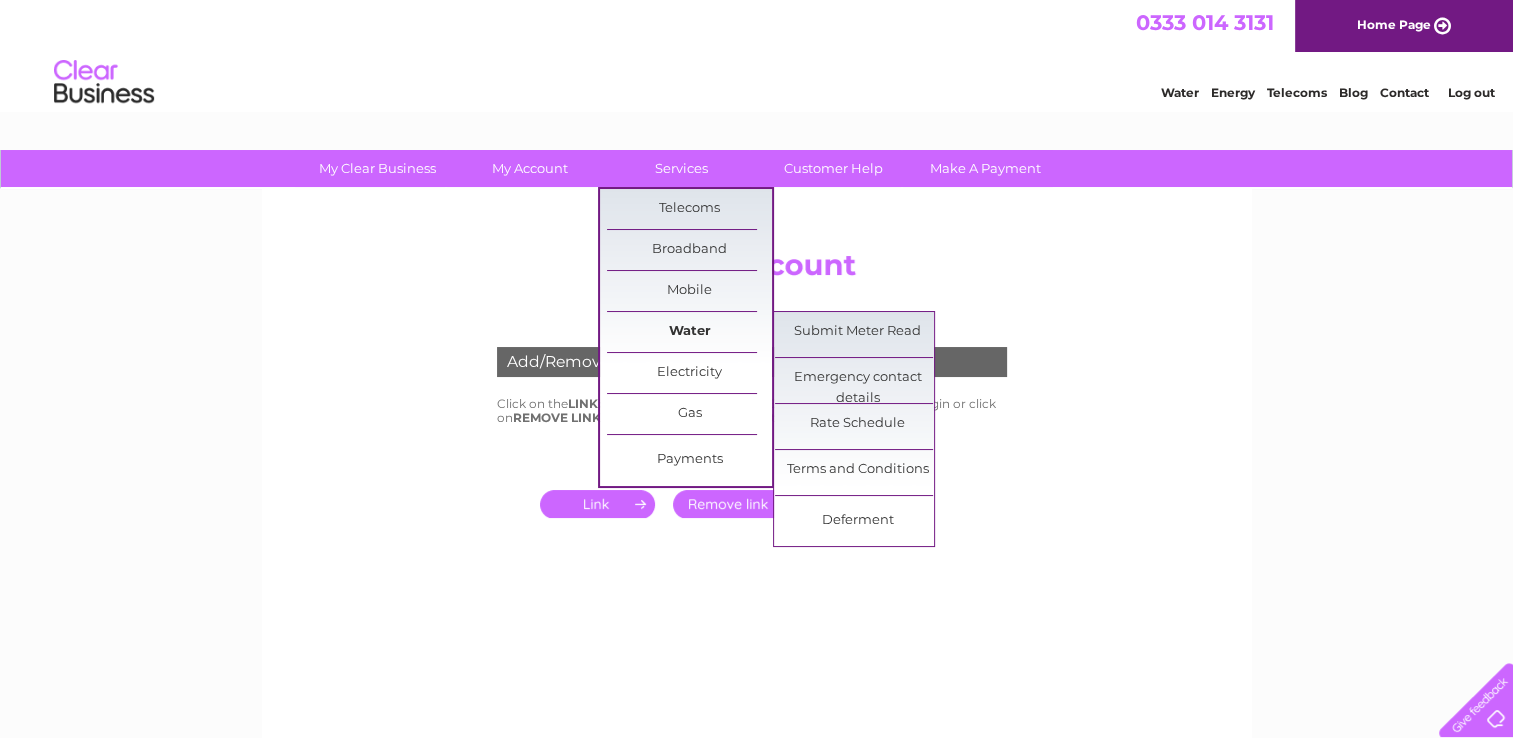 click on "Water" at bounding box center [689, 332] 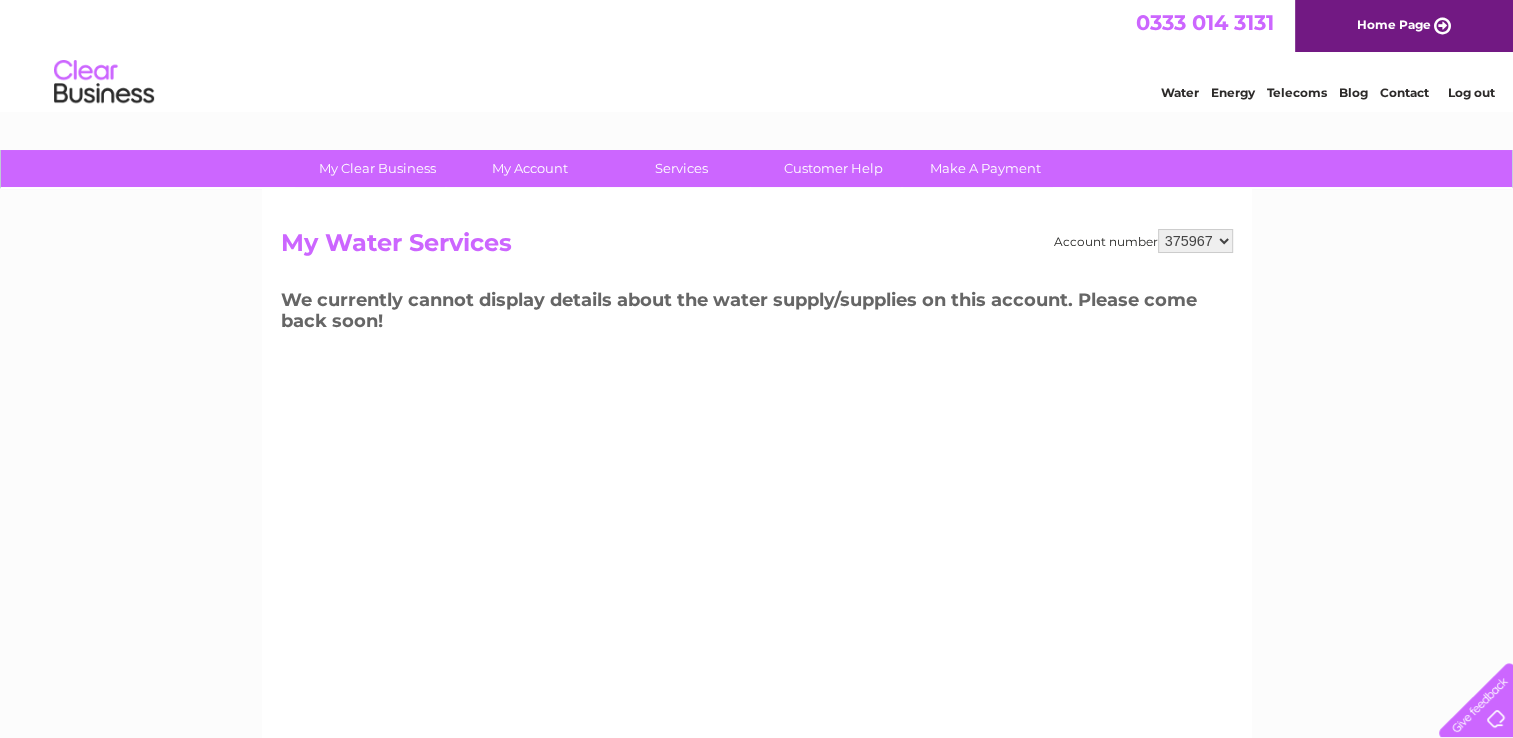 scroll, scrollTop: 0, scrollLeft: 0, axis: both 